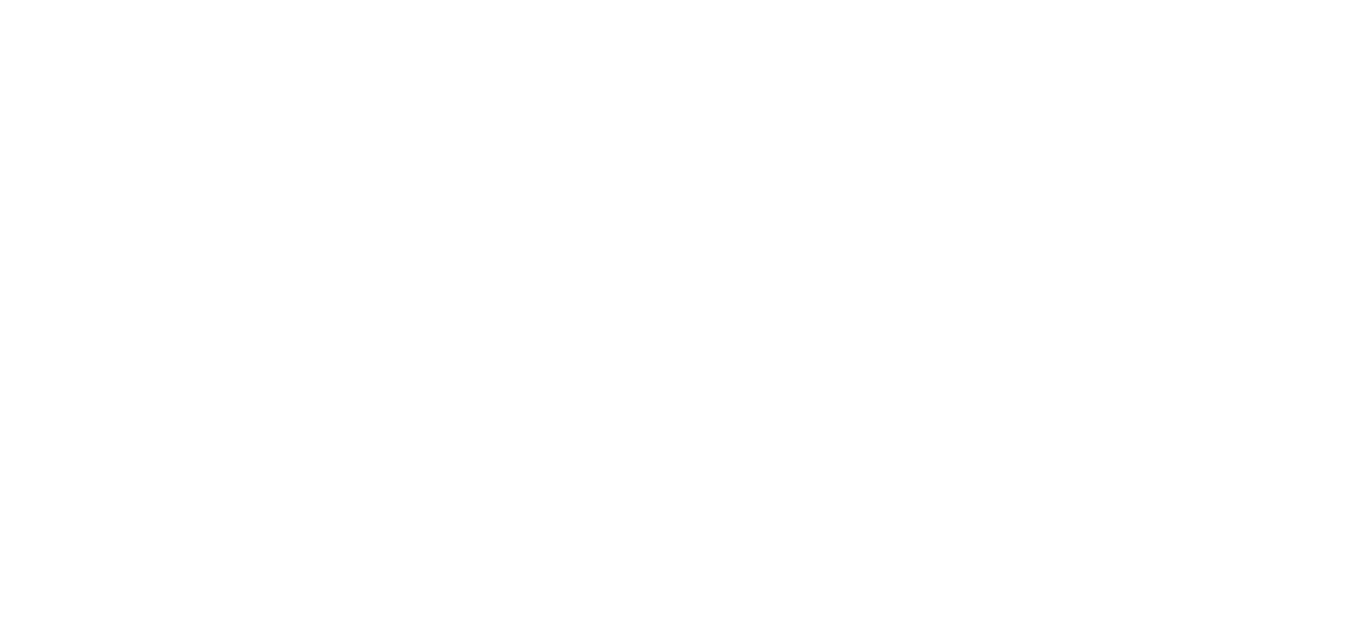 scroll, scrollTop: 0, scrollLeft: 0, axis: both 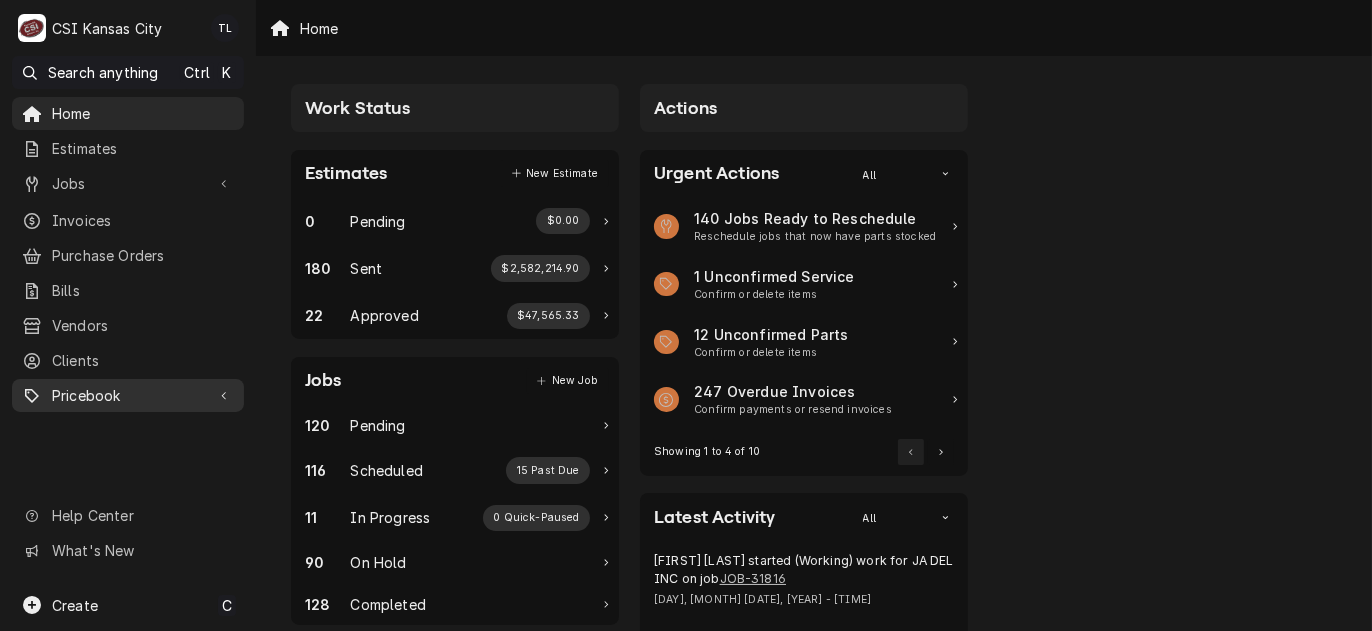 click on "Pricebook" at bounding box center (128, 395) 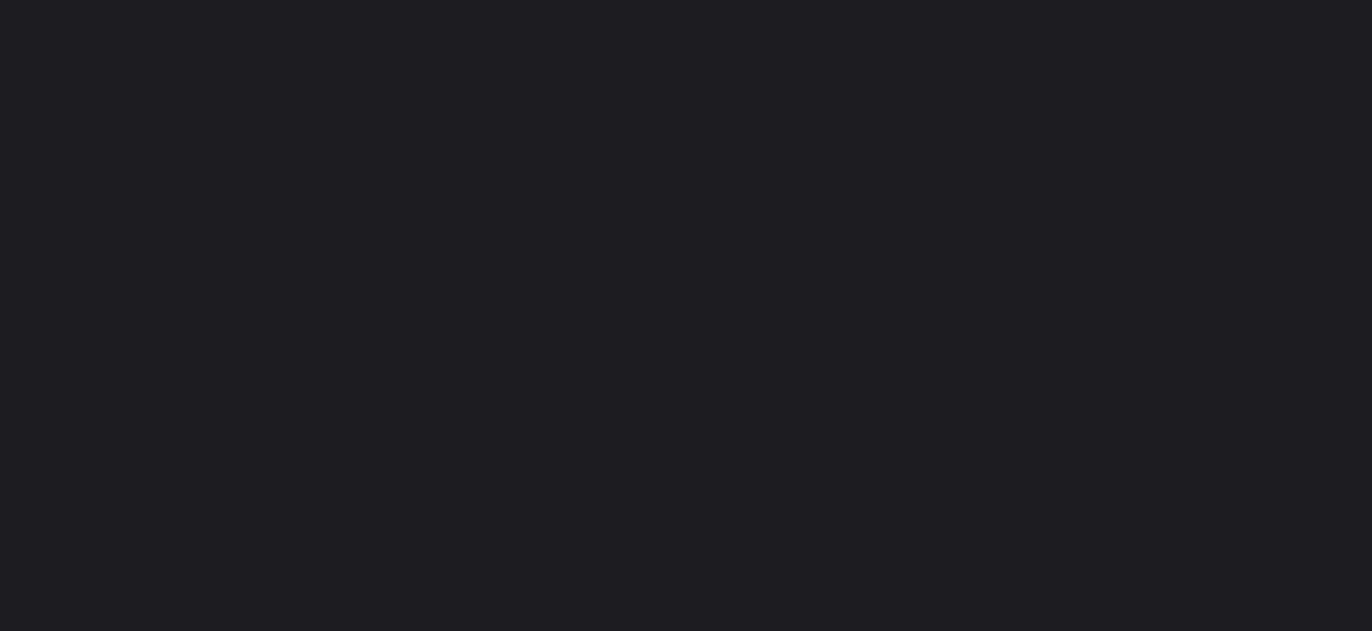 scroll, scrollTop: 0, scrollLeft: 0, axis: both 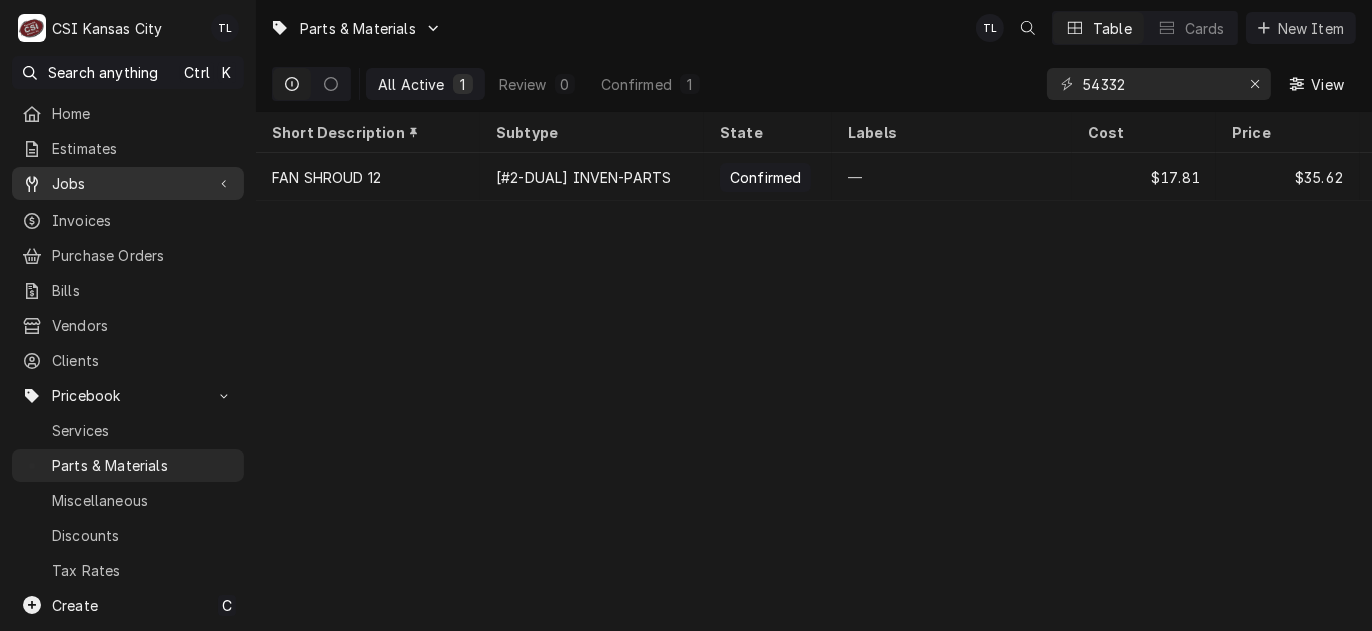 click on "Jobs" at bounding box center (128, 183) 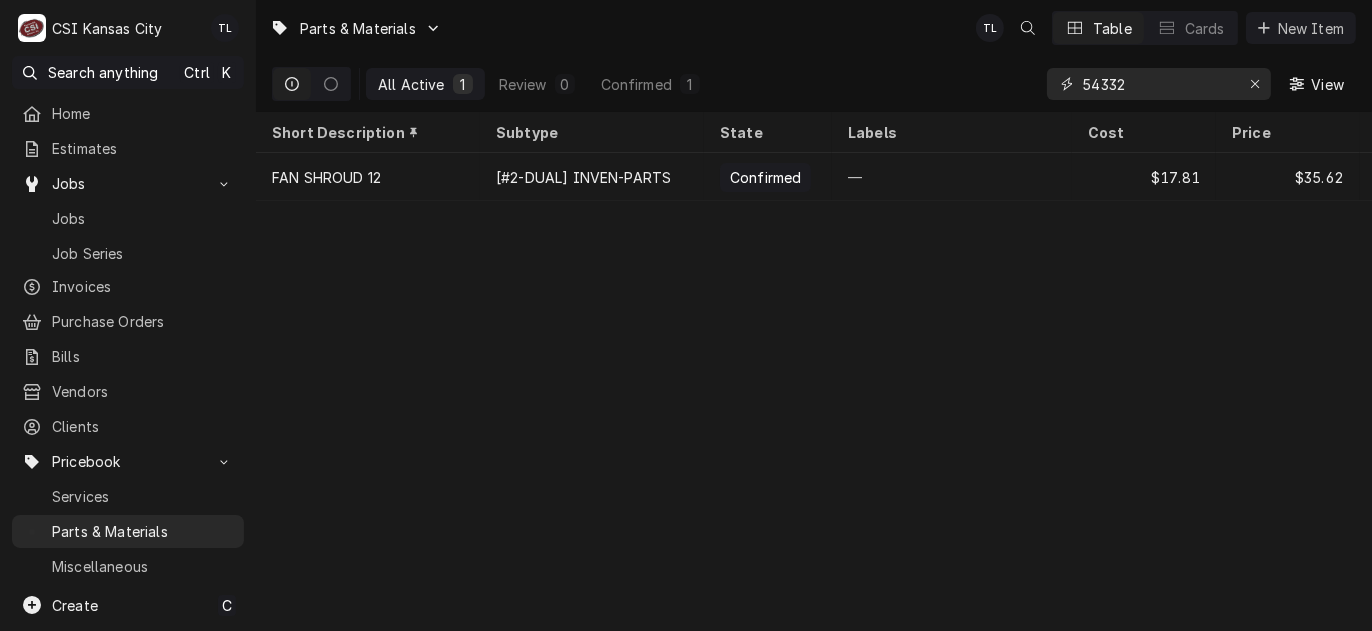drag, startPoint x: 1162, startPoint y: 85, endPoint x: 1052, endPoint y: 100, distance: 111.01801 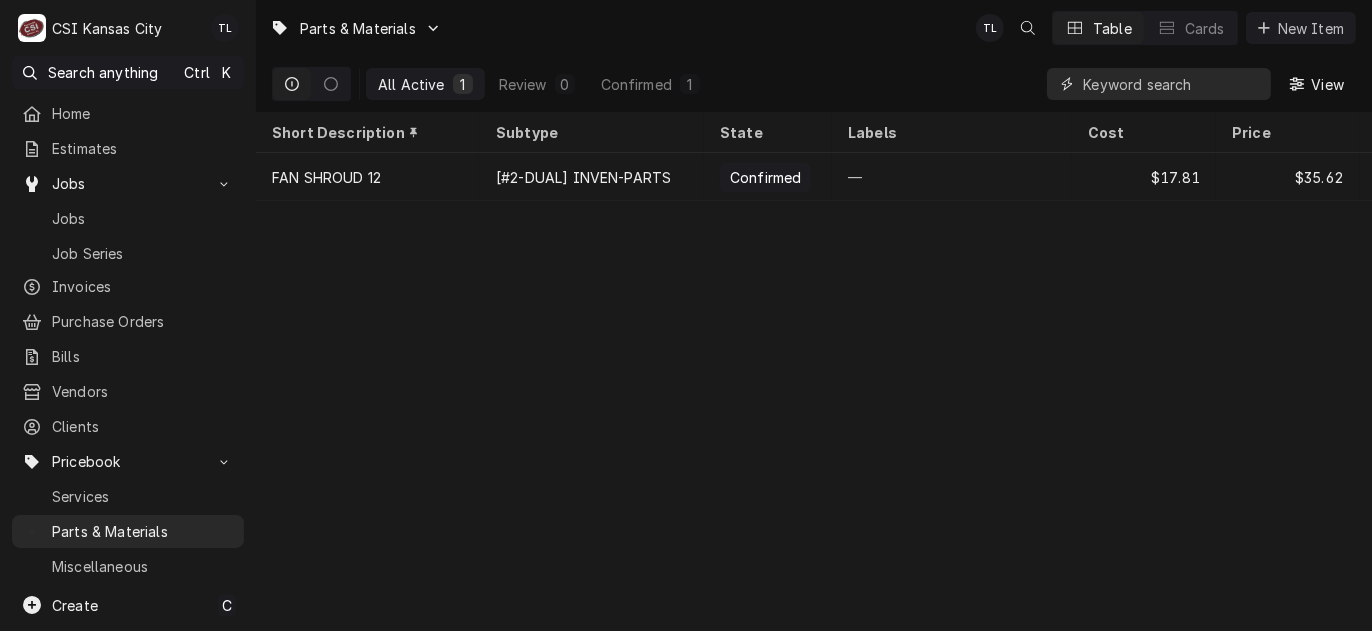 paste on "301135" 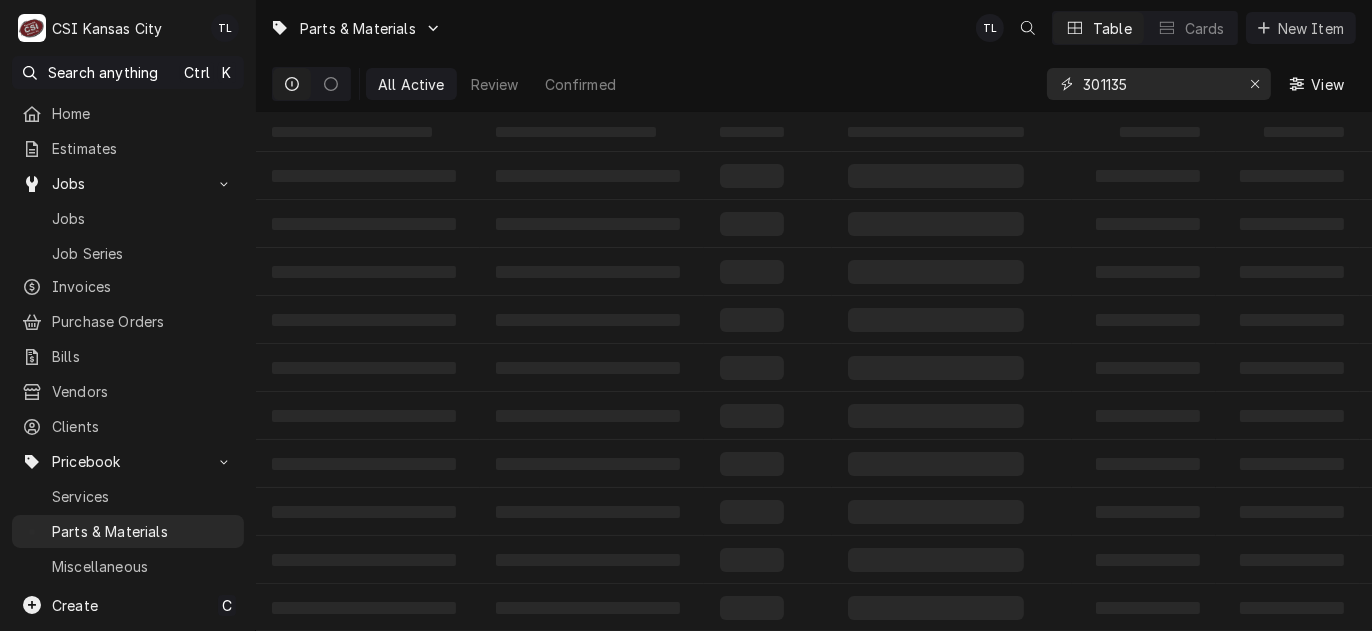 type on "301135" 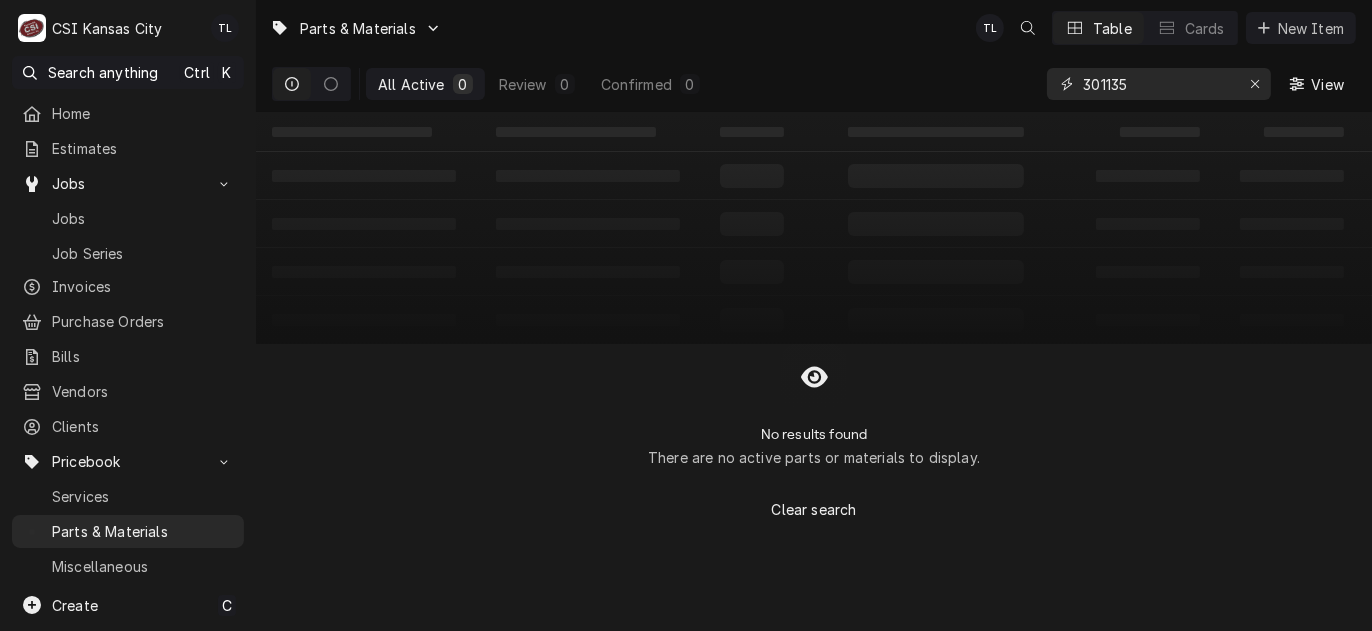 drag, startPoint x: 1177, startPoint y: 91, endPoint x: 954, endPoint y: 81, distance: 223.2241 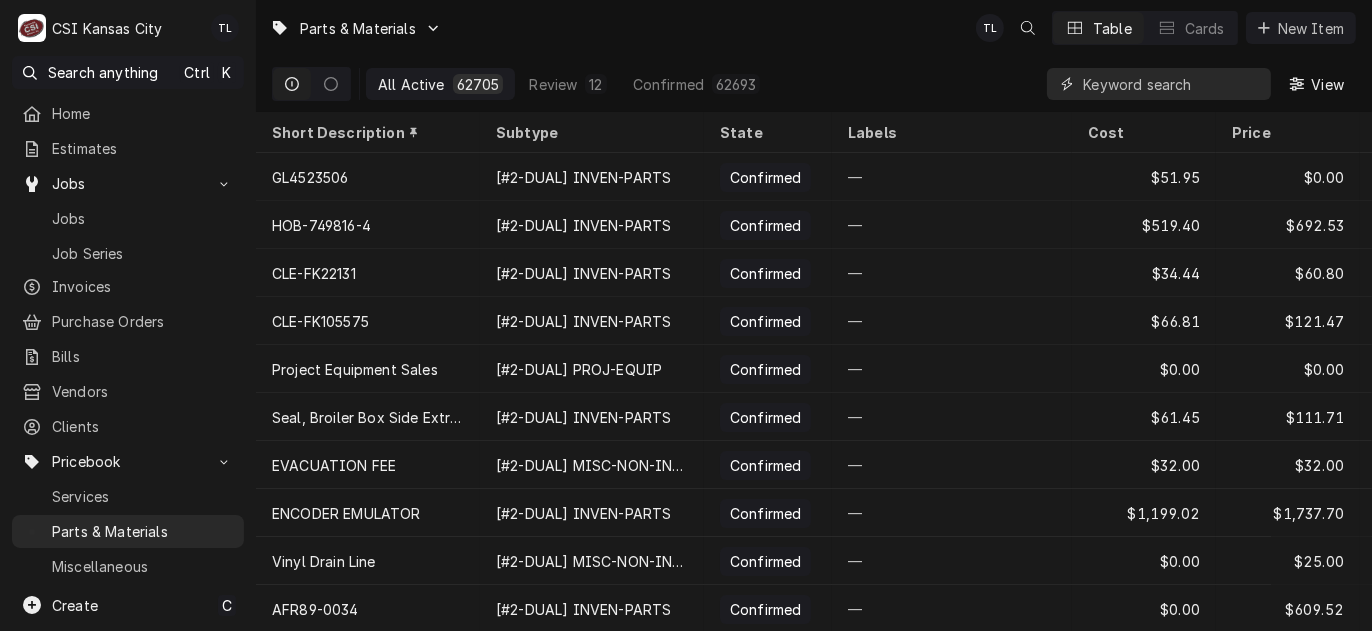 click at bounding box center [1172, 84] 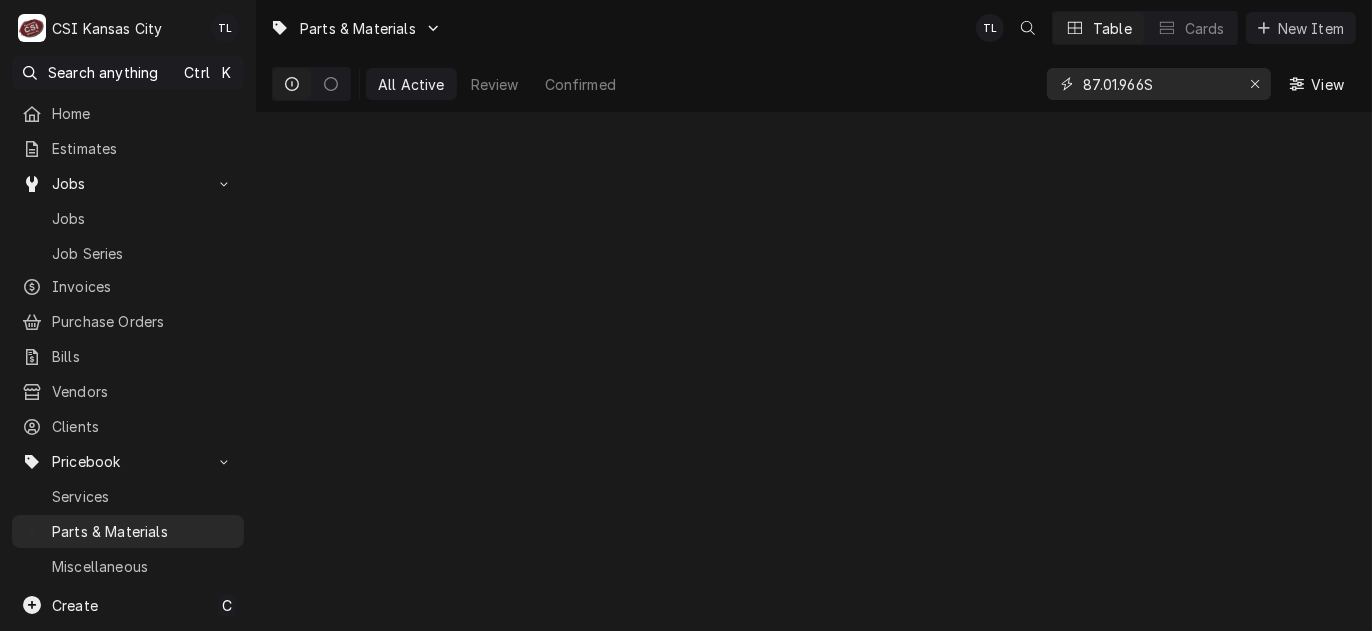 type on "87.01.966S" 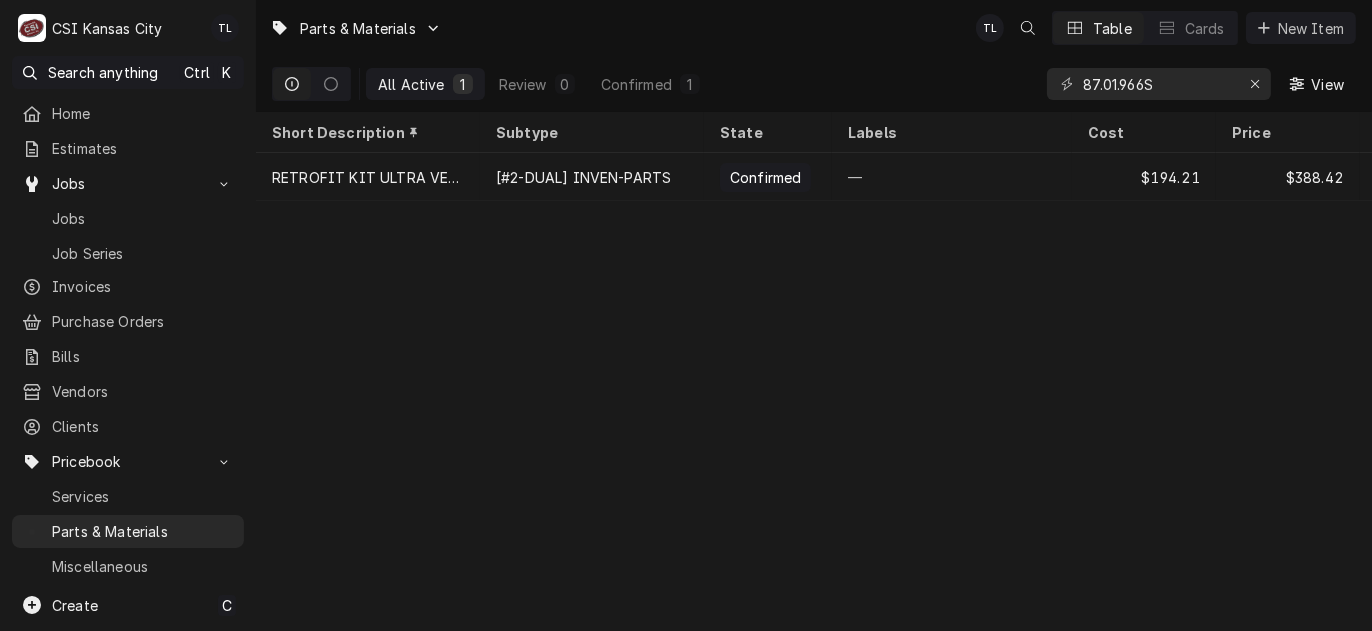 drag, startPoint x: 530, startPoint y: 273, endPoint x: 900, endPoint y: 345, distance: 376.9403 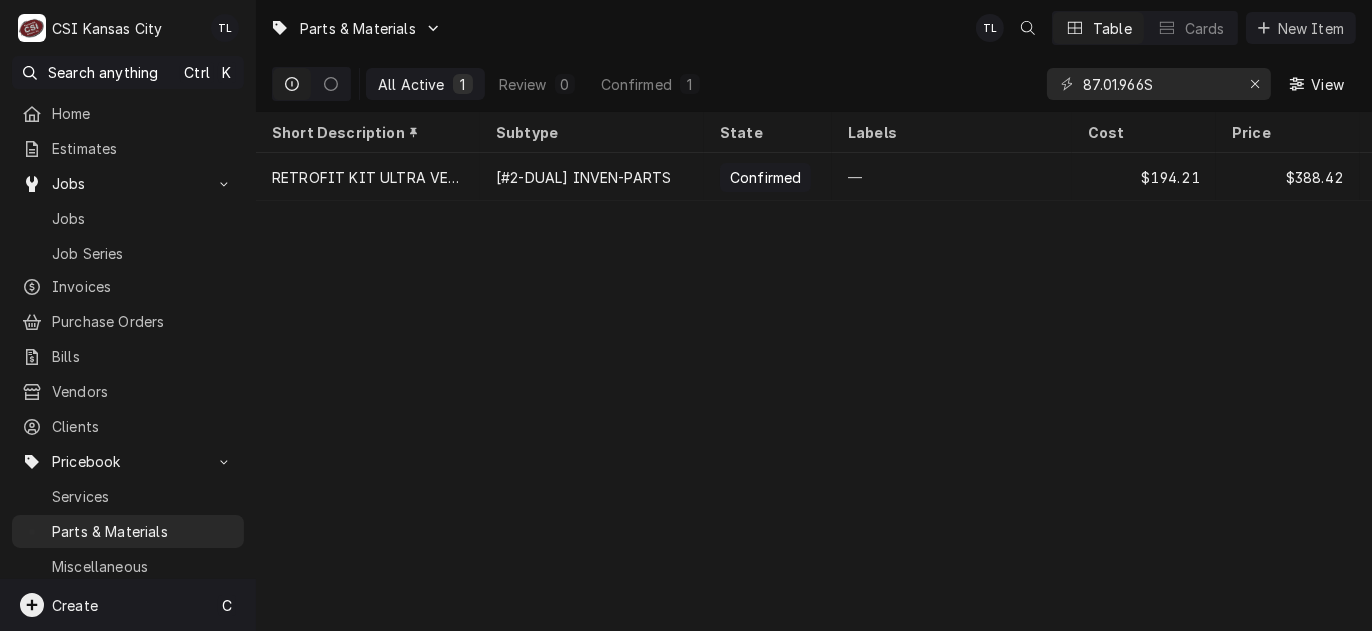 click on "Create" at bounding box center [75, 605] 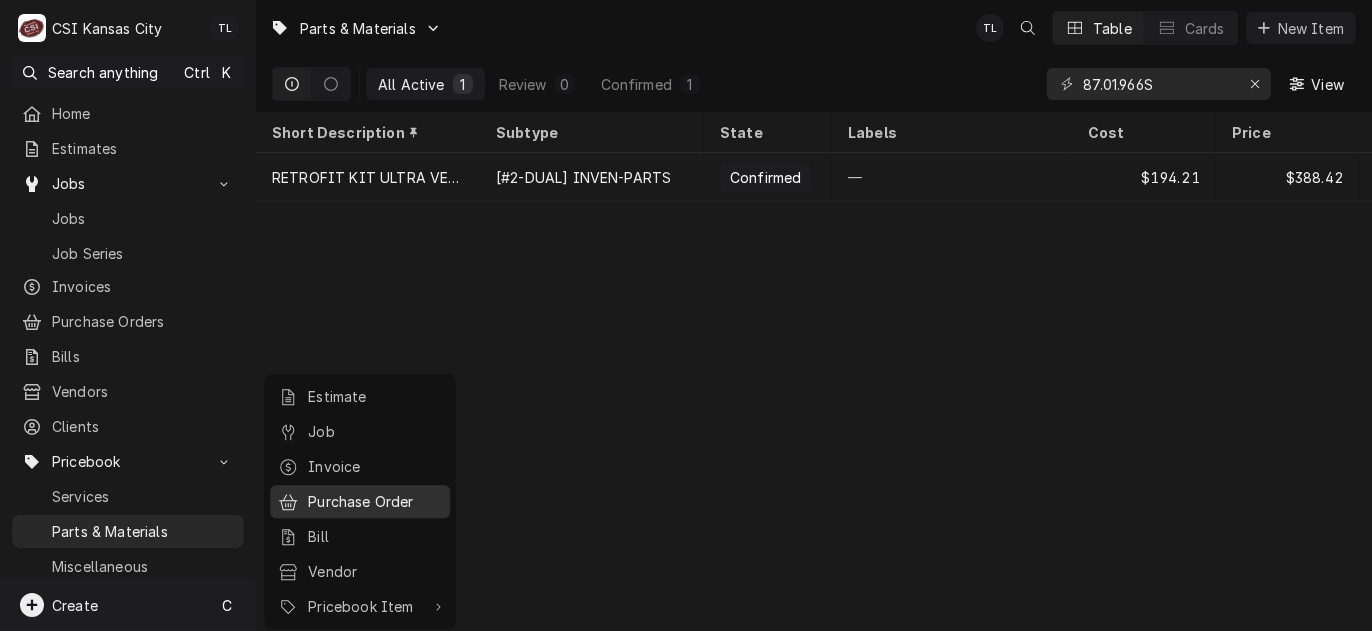 click on "Purchase Order" at bounding box center [375, 501] 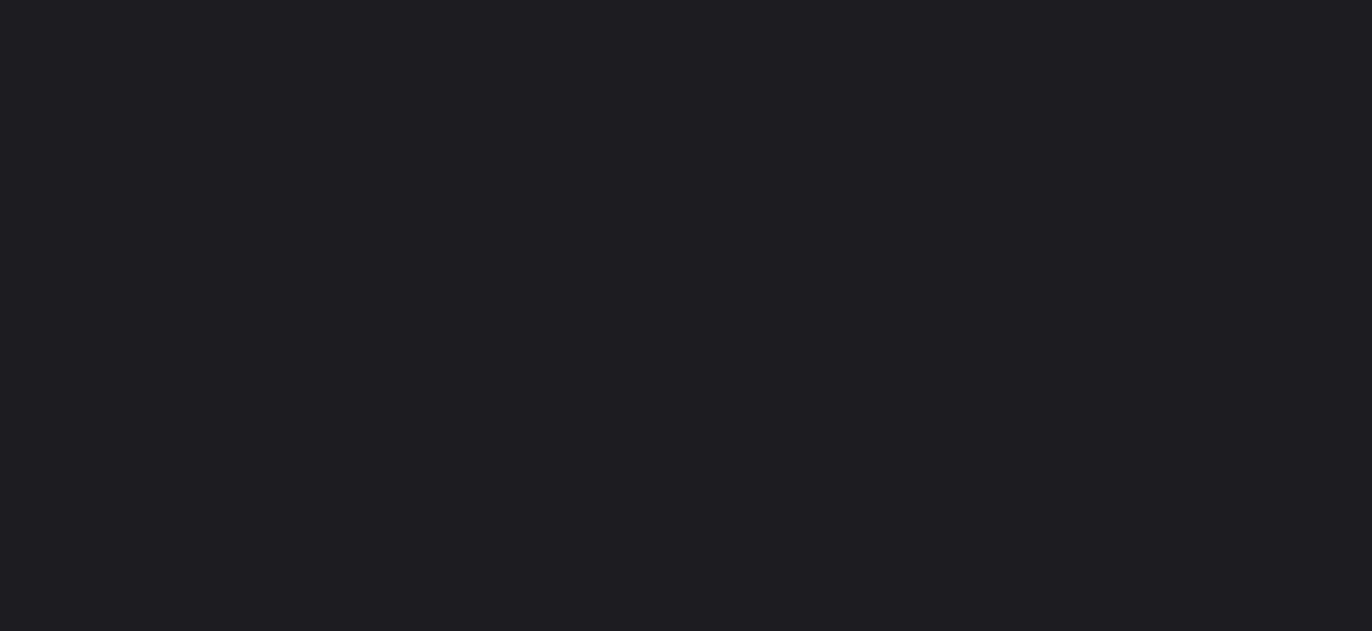 scroll, scrollTop: 0, scrollLeft: 0, axis: both 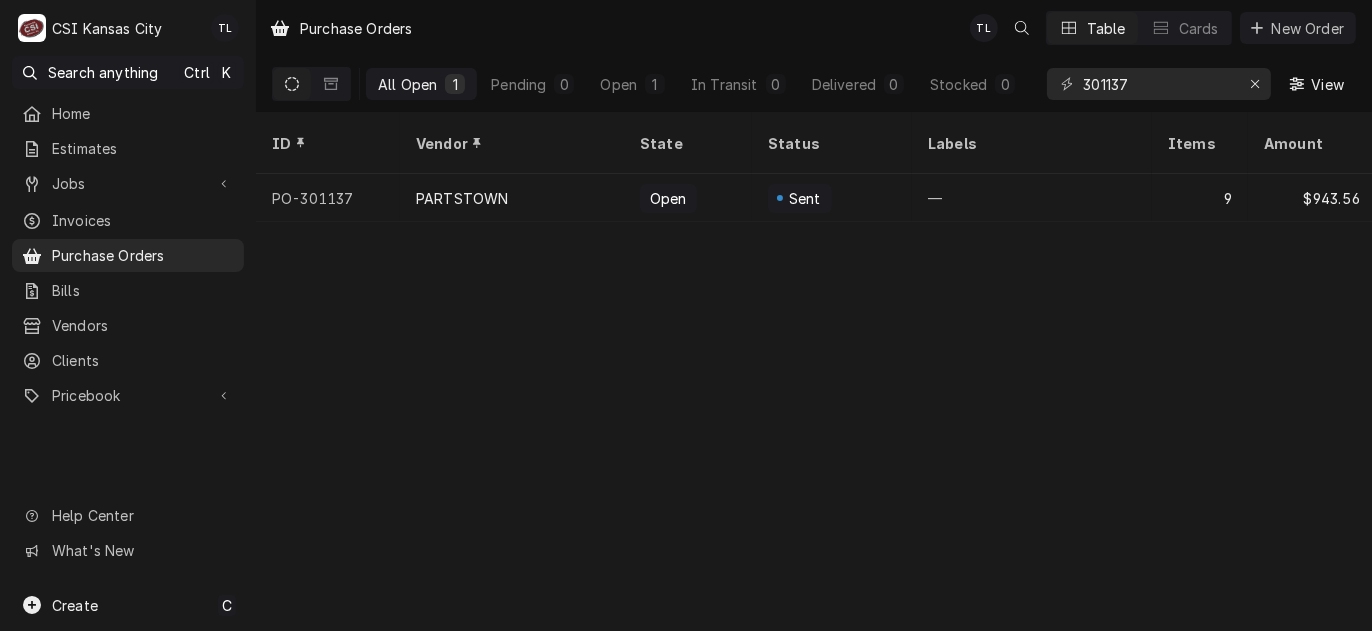 drag, startPoint x: 114, startPoint y: 188, endPoint x: 628, endPoint y: -87, distance: 582.94165 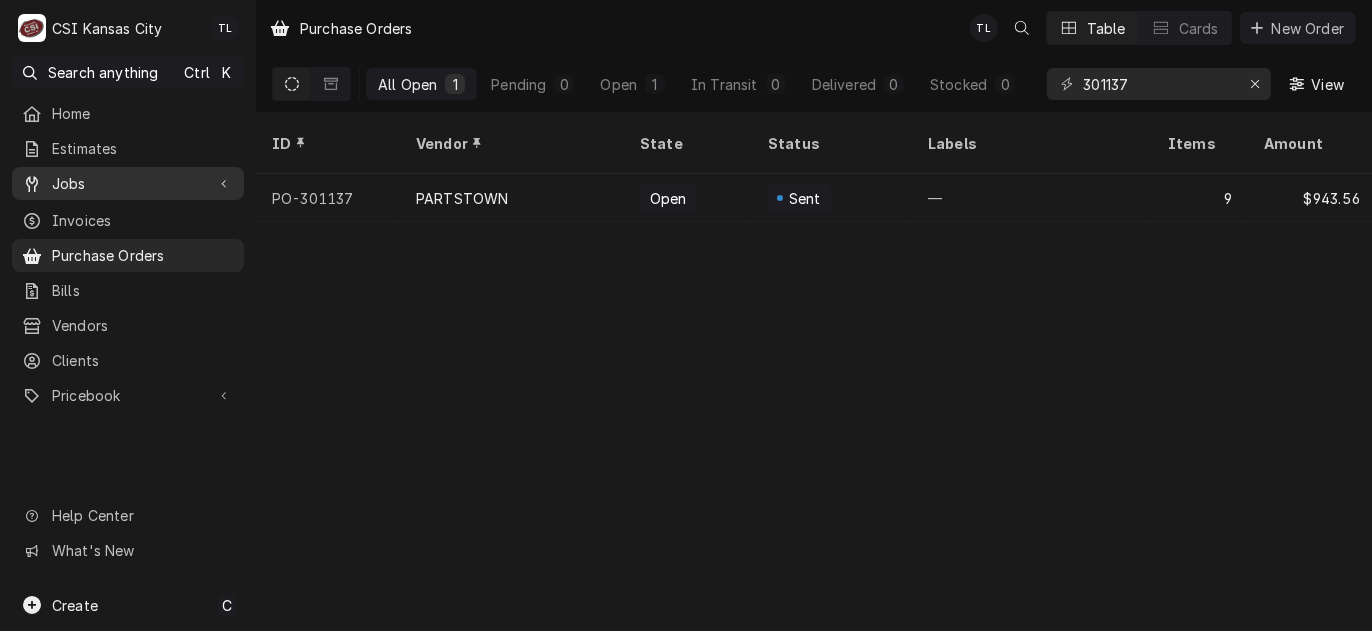 click on "Jobs" at bounding box center (128, 183) 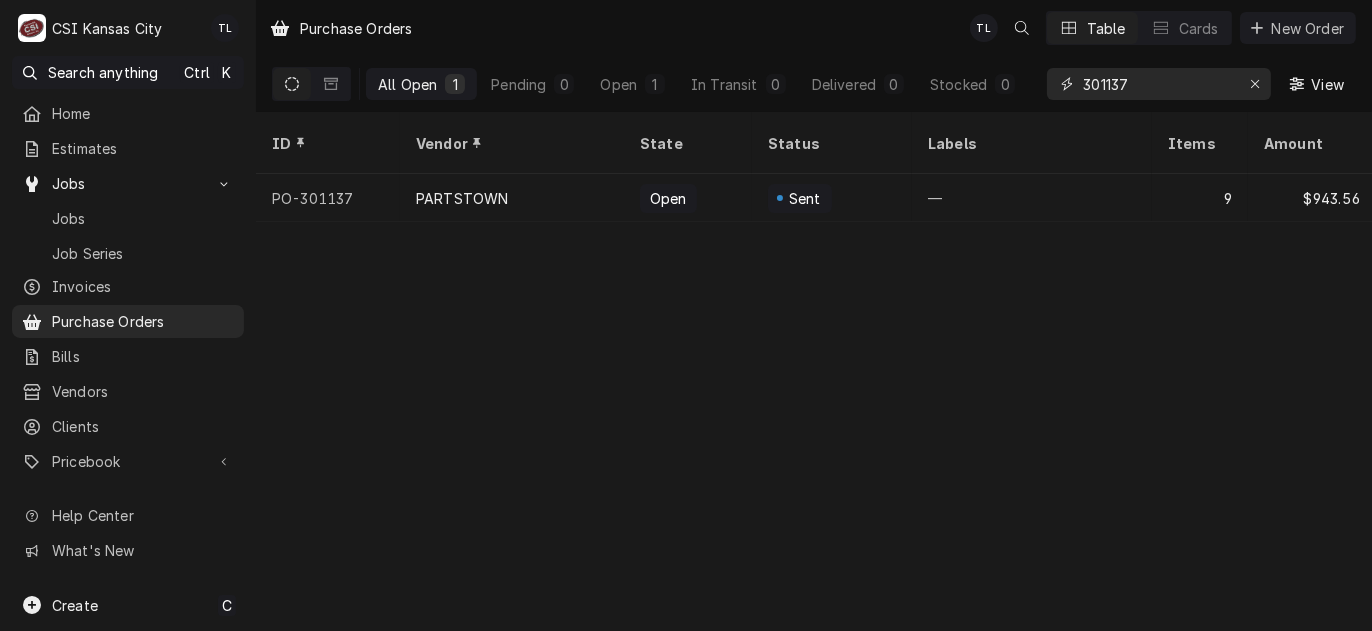 drag, startPoint x: 1175, startPoint y: 90, endPoint x: 1030, endPoint y: 71, distance: 146.23953 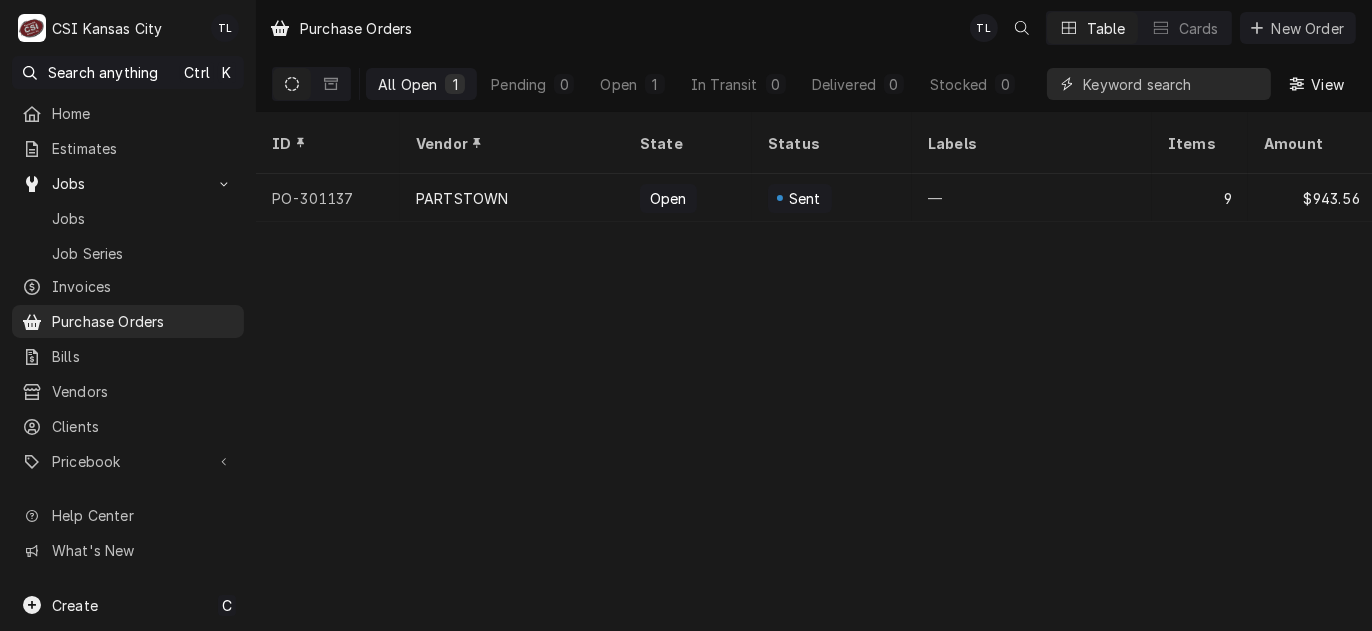 paste on "301135" 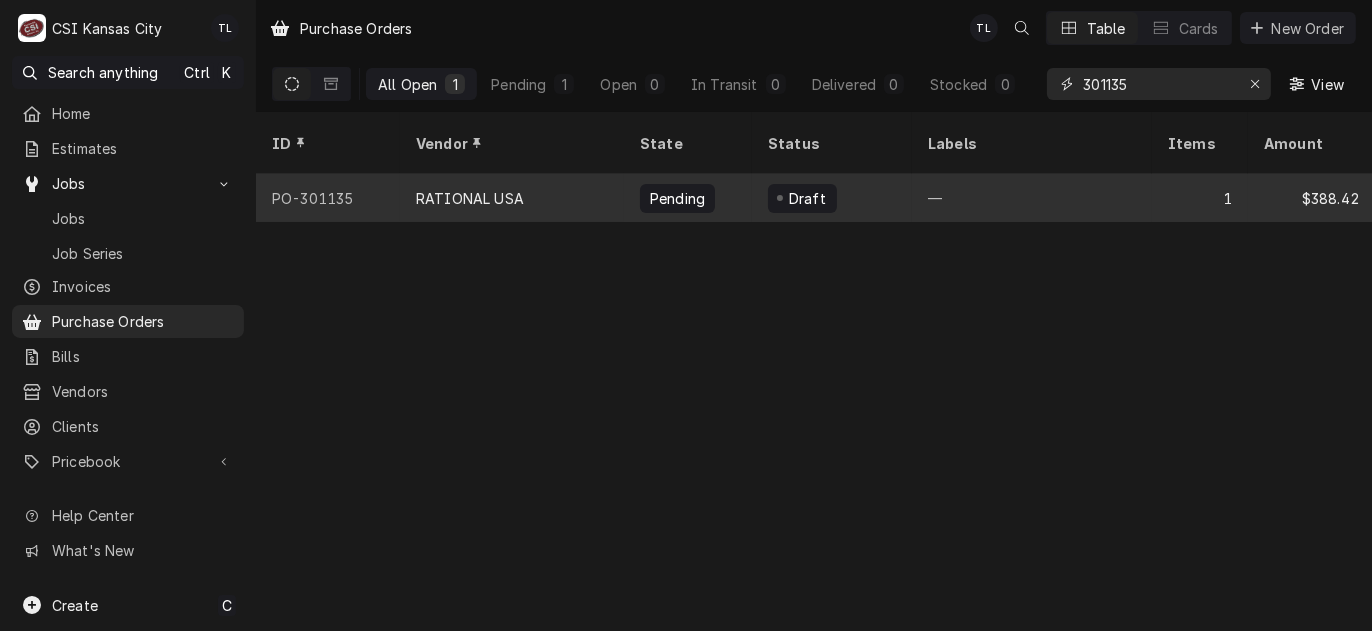 type on "301135" 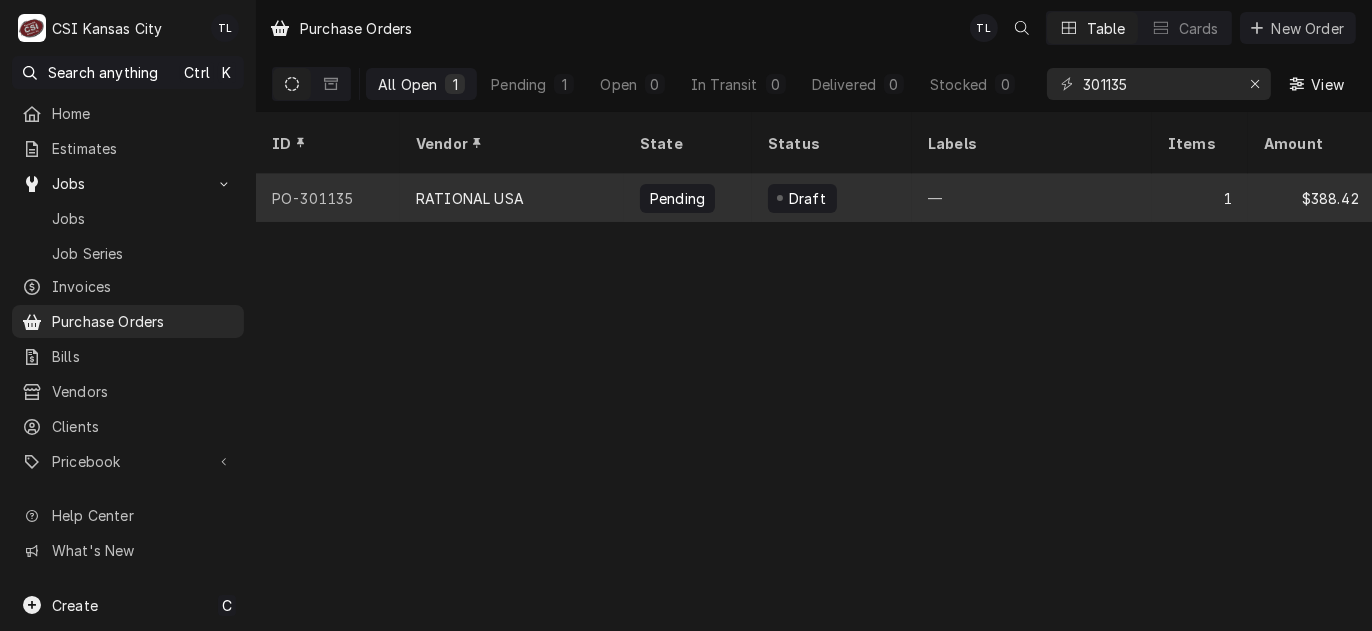 click on "RATIONAL USA" at bounding box center [470, 198] 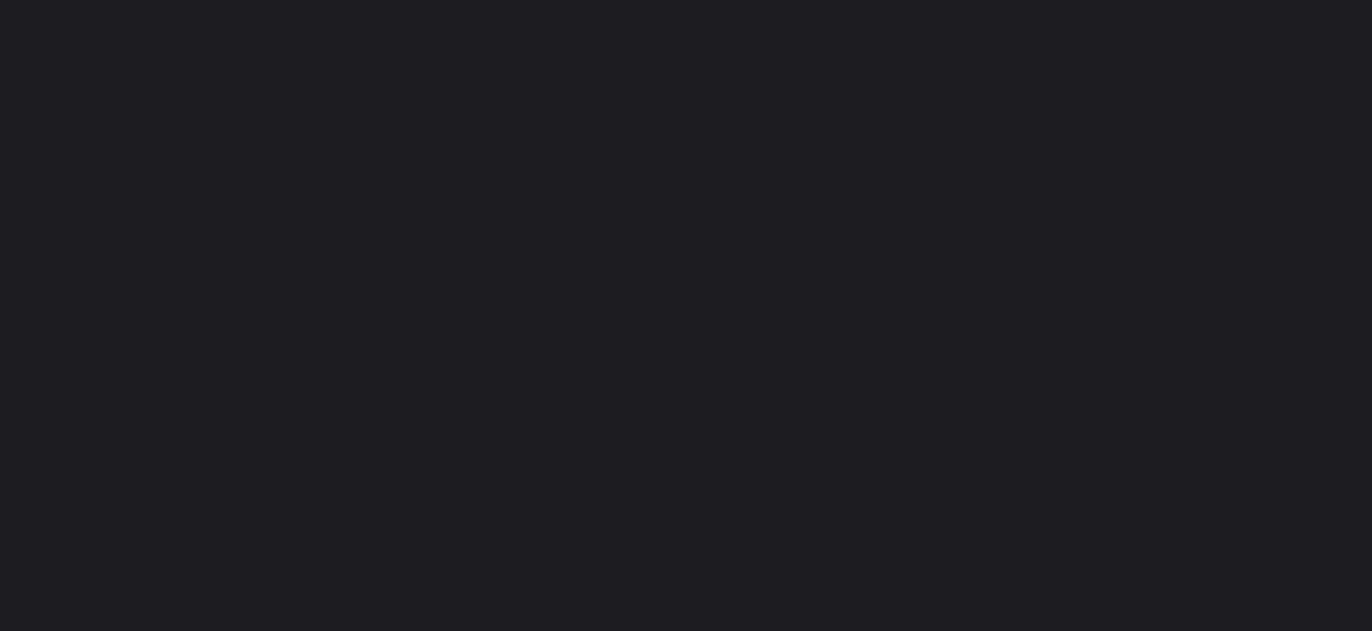 scroll, scrollTop: 0, scrollLeft: 0, axis: both 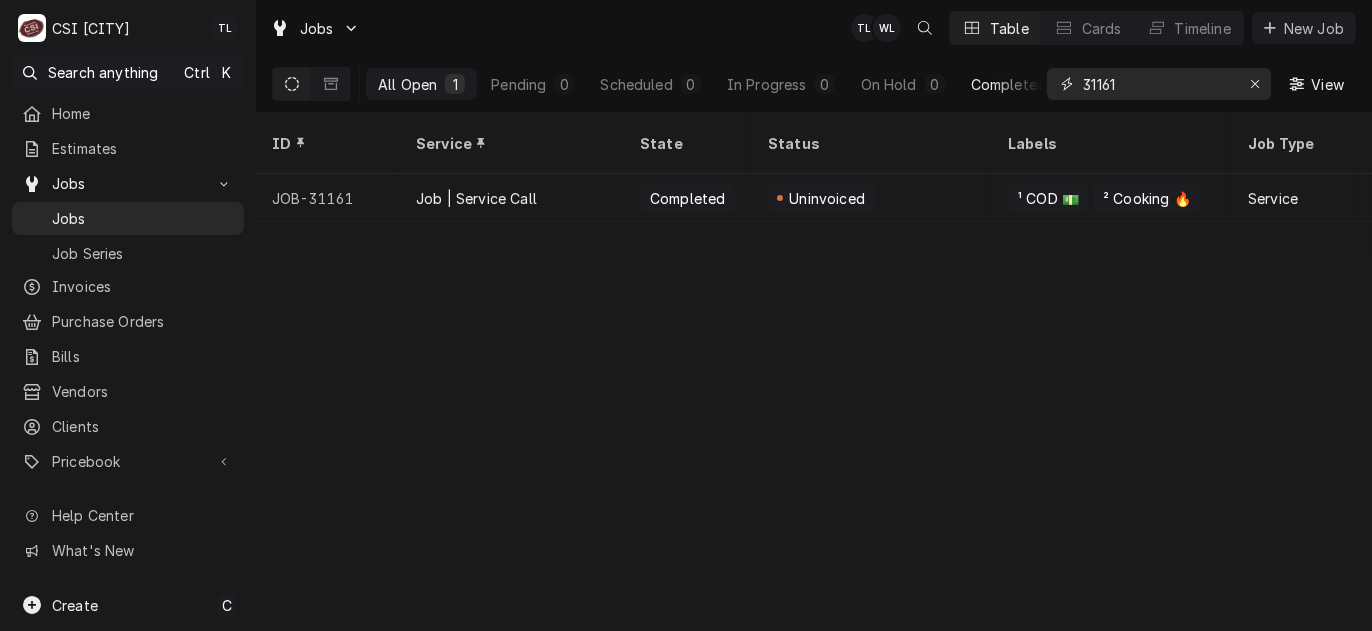 drag, startPoint x: 1141, startPoint y: 85, endPoint x: 1030, endPoint y: 90, distance: 111.11256 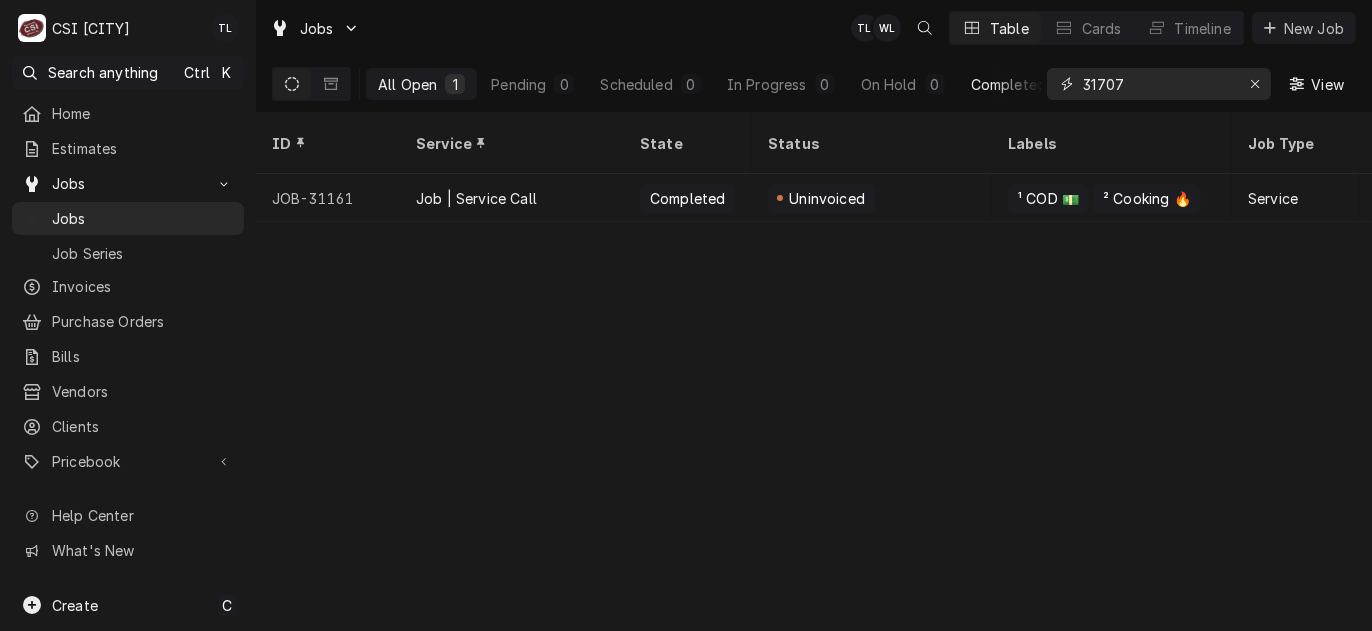 type on "31707" 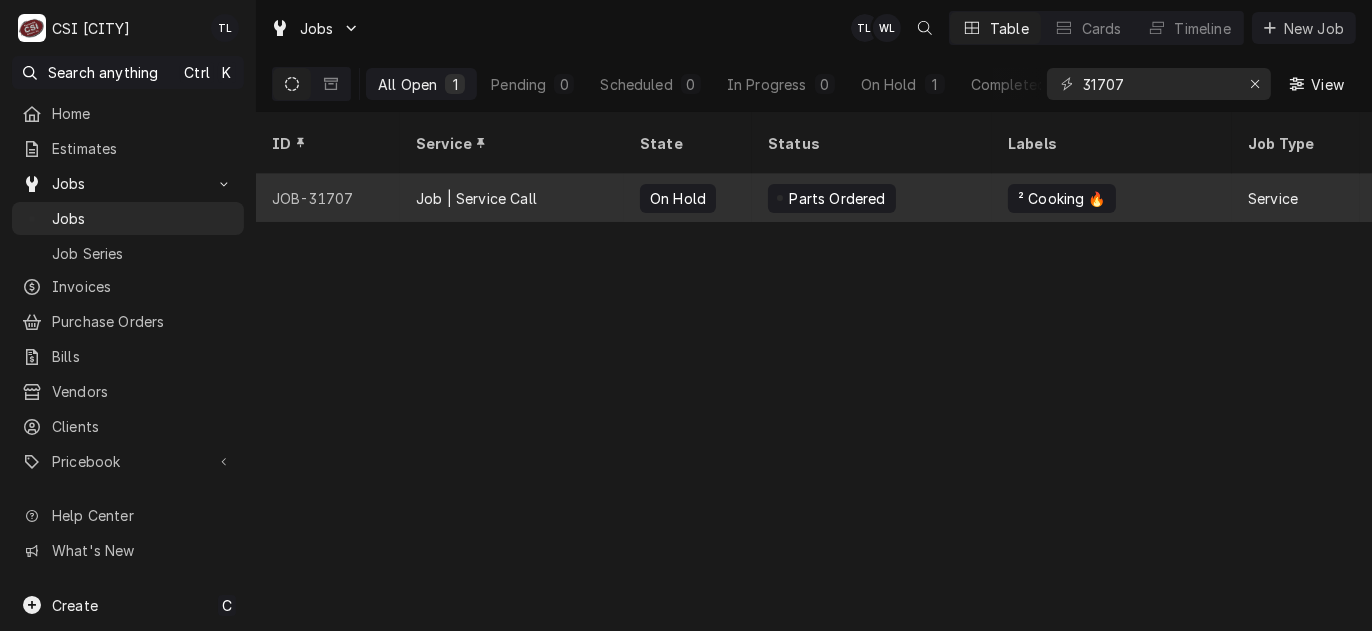 click on "Job | Service Call" at bounding box center (476, 198) 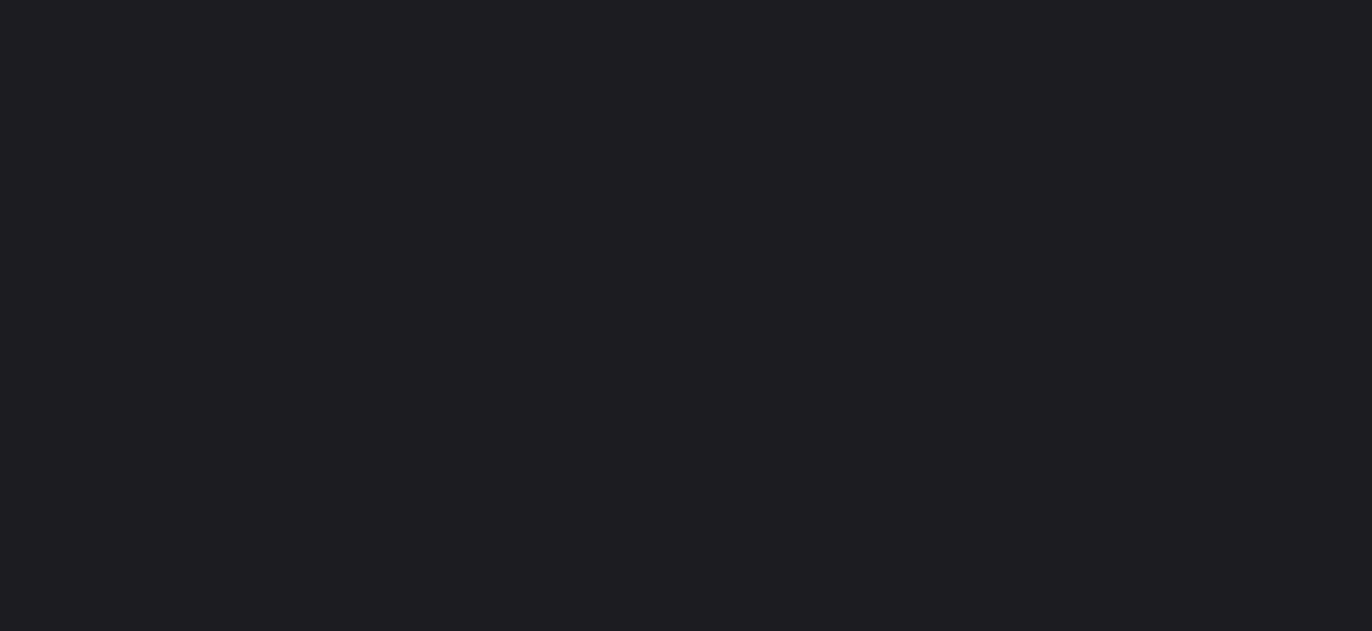 scroll, scrollTop: 0, scrollLeft: 0, axis: both 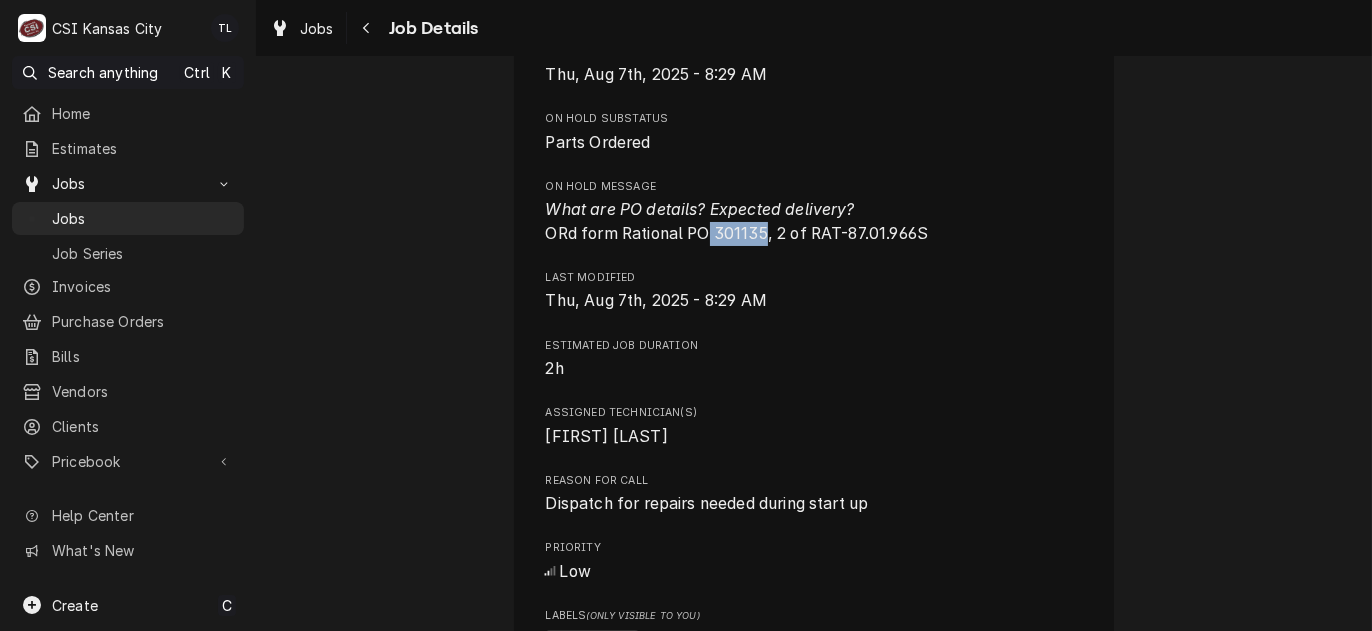 drag, startPoint x: 705, startPoint y: 213, endPoint x: 758, endPoint y: 211, distance: 53.037724 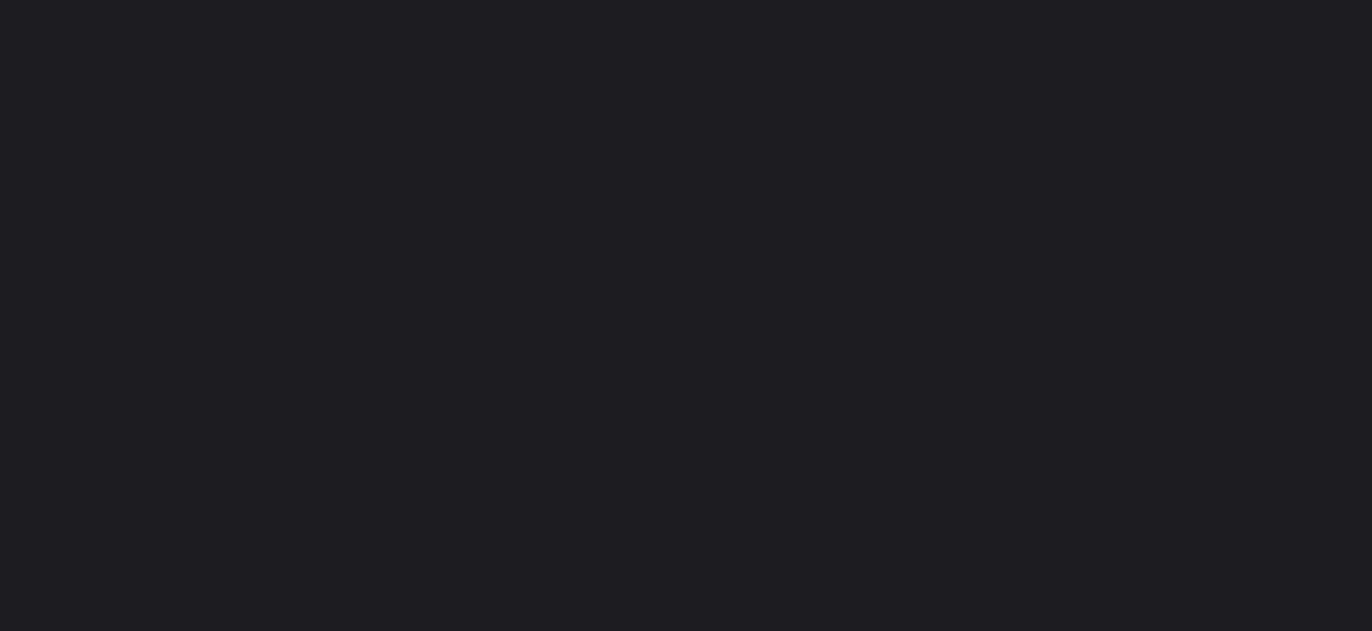scroll, scrollTop: 0, scrollLeft: 0, axis: both 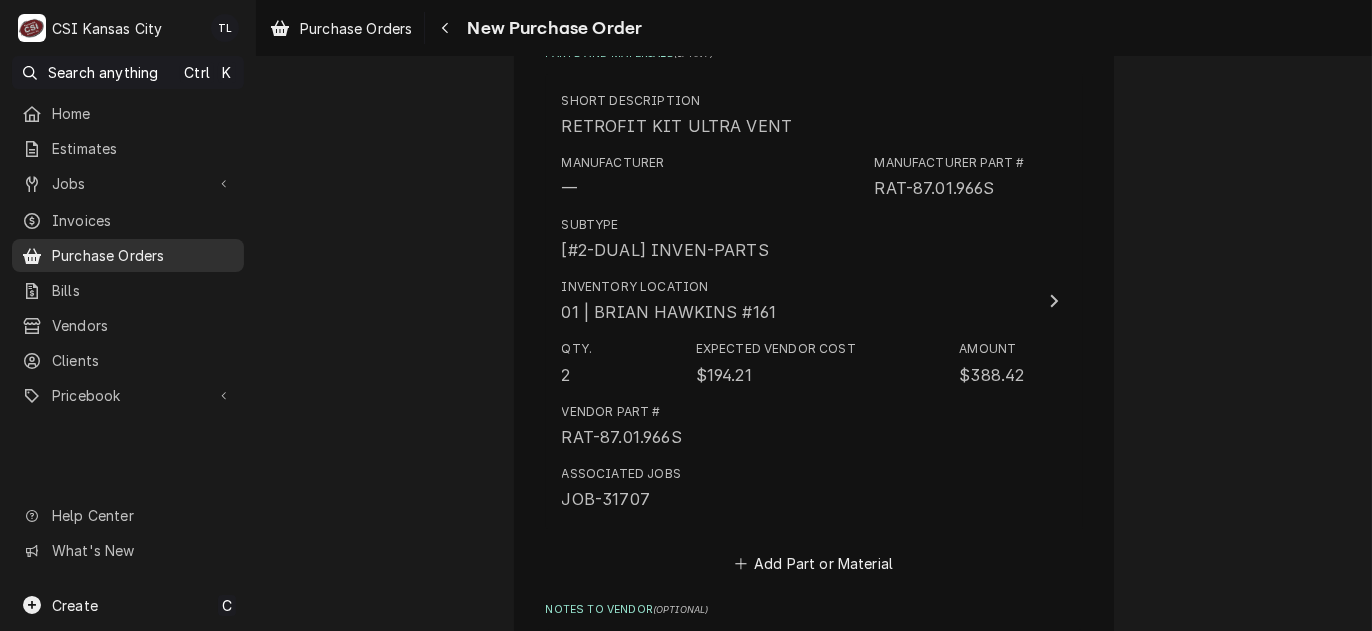 click on "Purchase Orders" at bounding box center (143, 255) 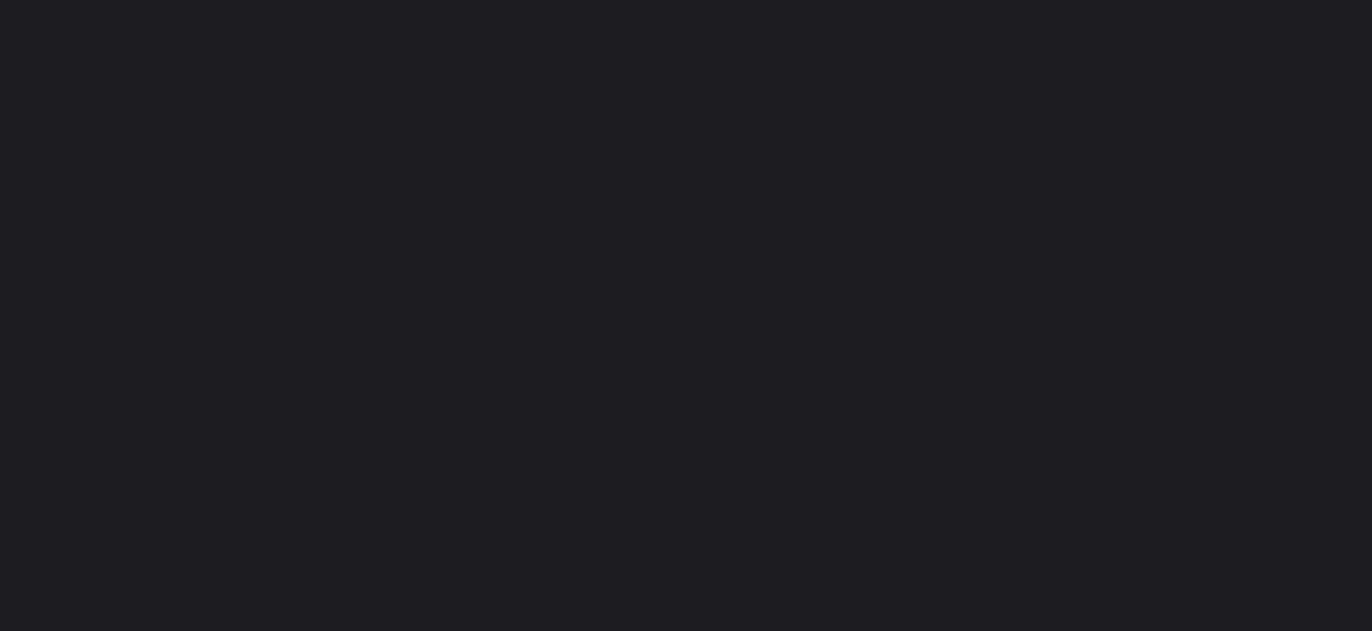 scroll, scrollTop: 0, scrollLeft: 0, axis: both 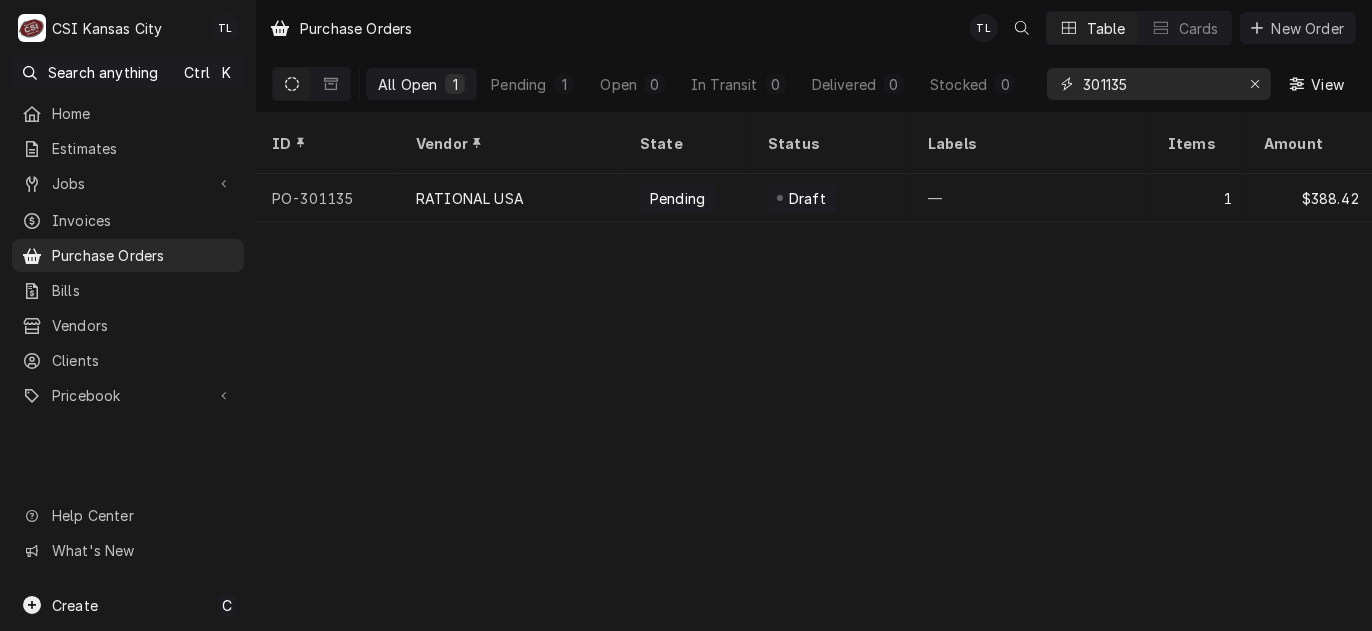 drag, startPoint x: 1164, startPoint y: 70, endPoint x: 1047, endPoint y: 91, distance: 118.869675 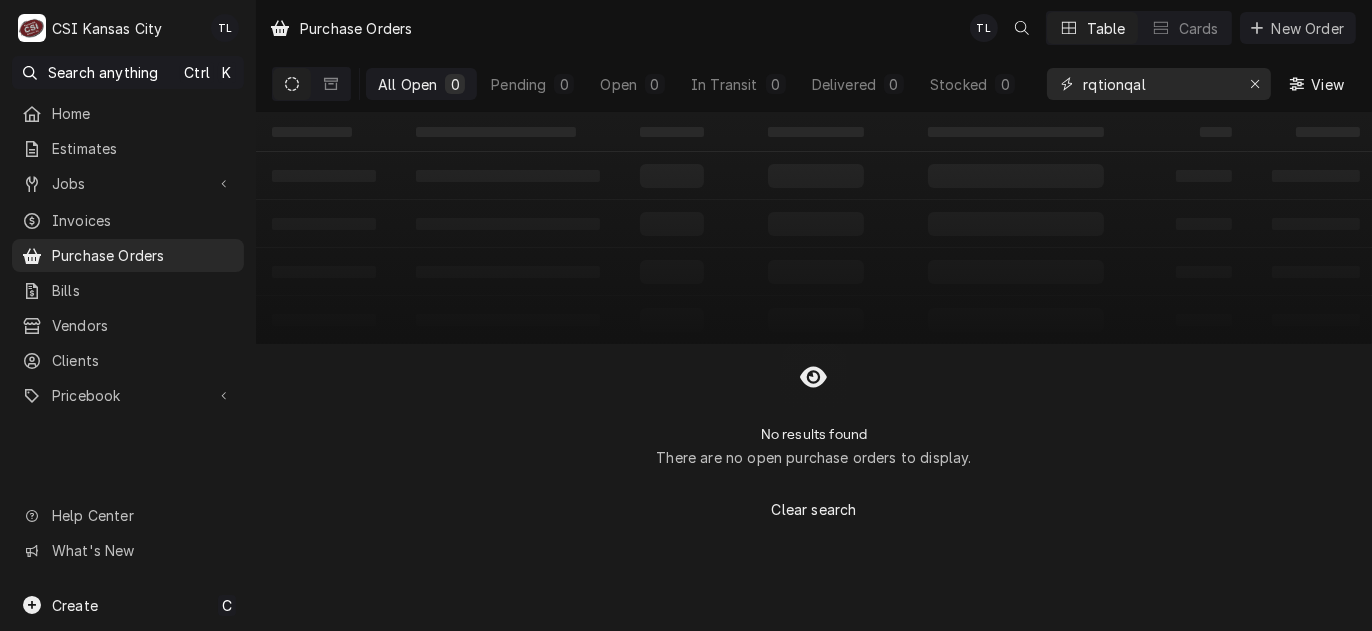 drag, startPoint x: 1156, startPoint y: 89, endPoint x: 987, endPoint y: 135, distance: 175.14851 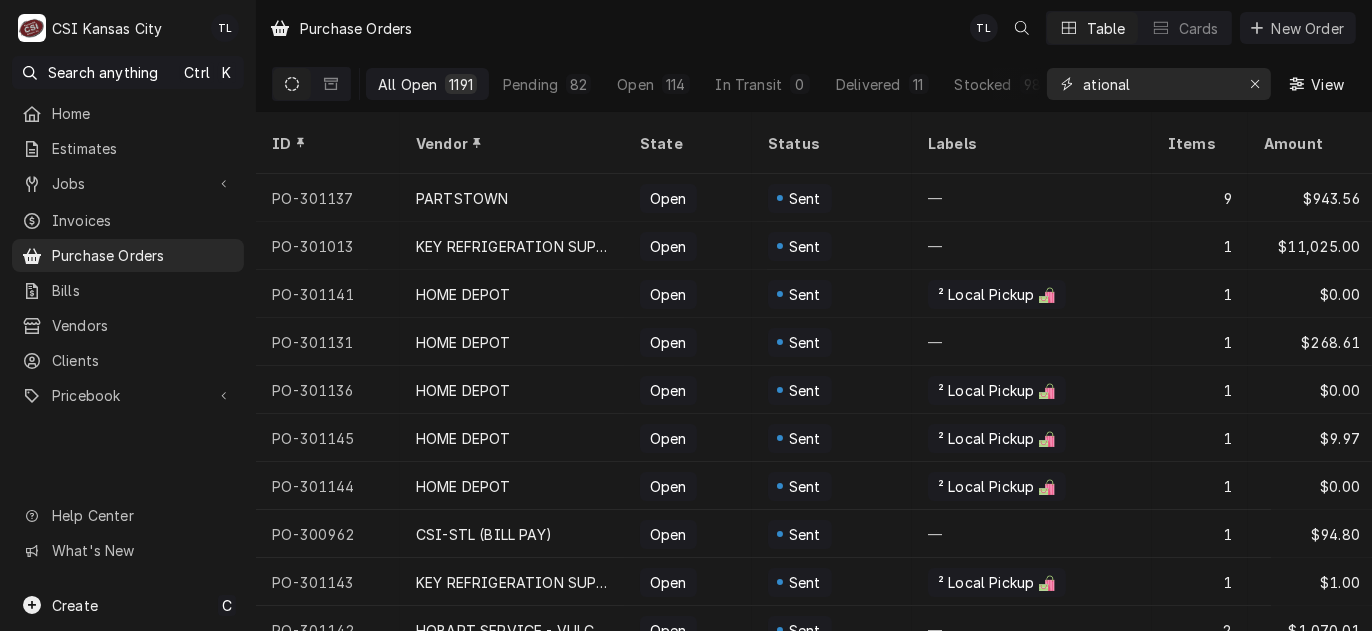 type on "ational" 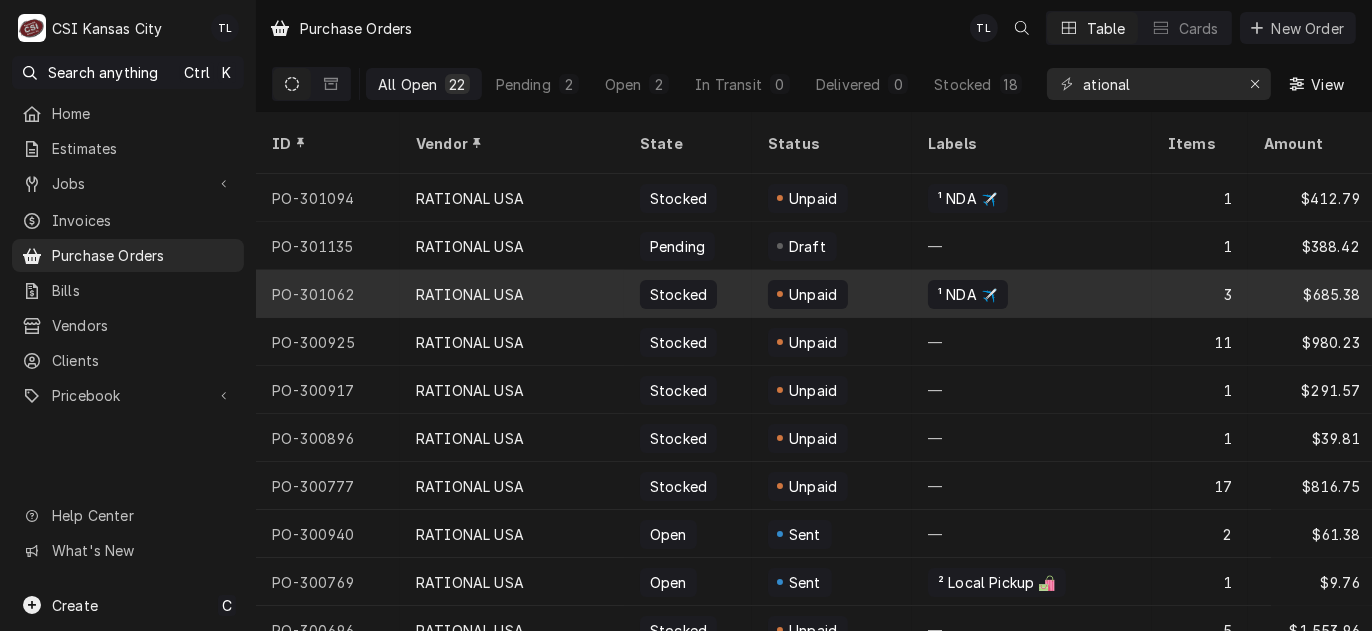 click on "RATIONAL USA" at bounding box center [470, 294] 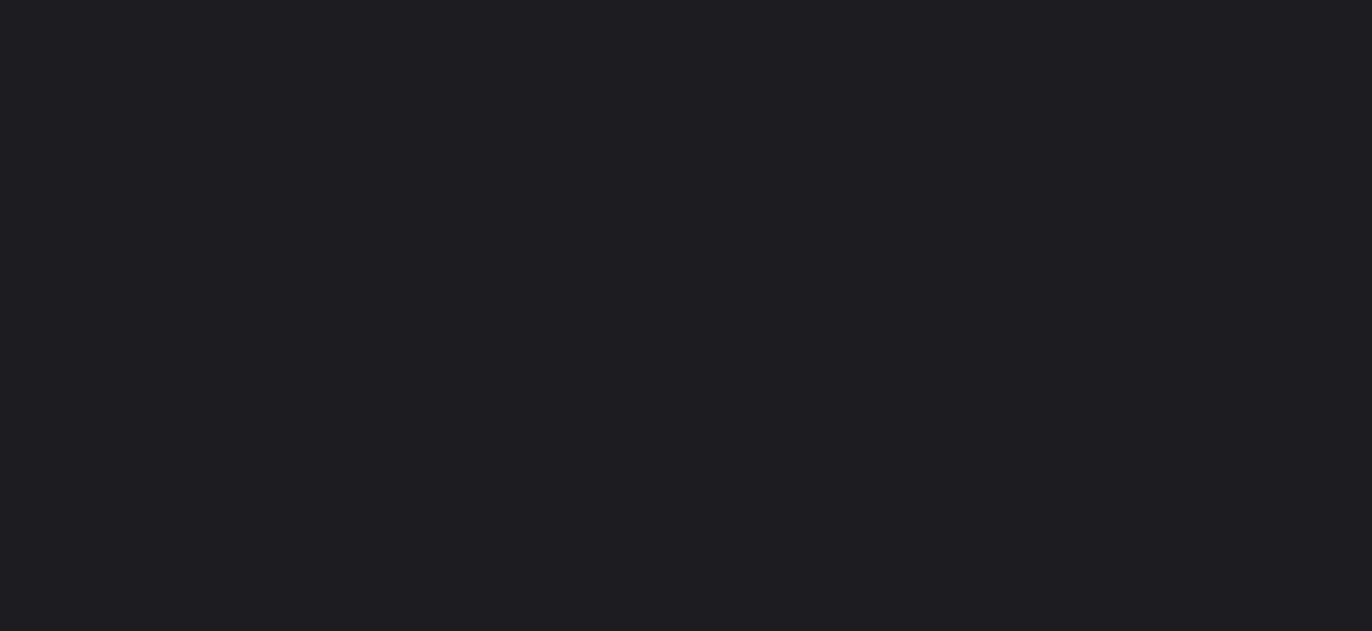scroll, scrollTop: 0, scrollLeft: 0, axis: both 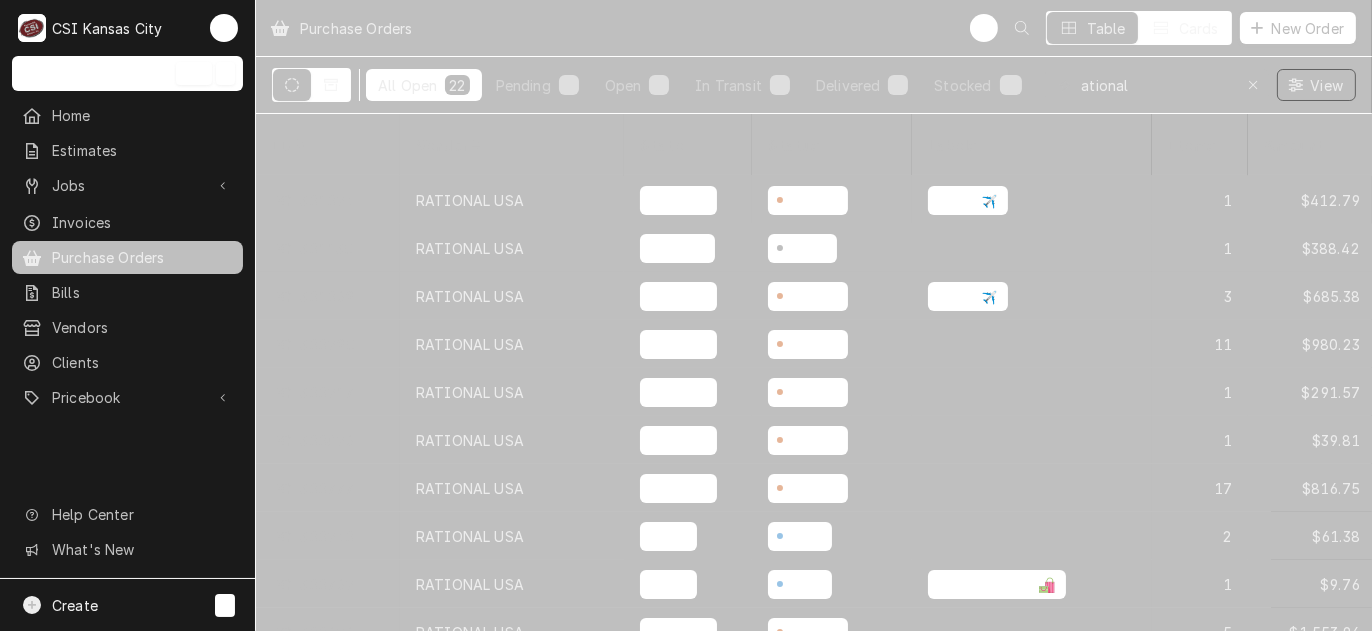 click on "PO-301135" at bounding box center (328, 248) 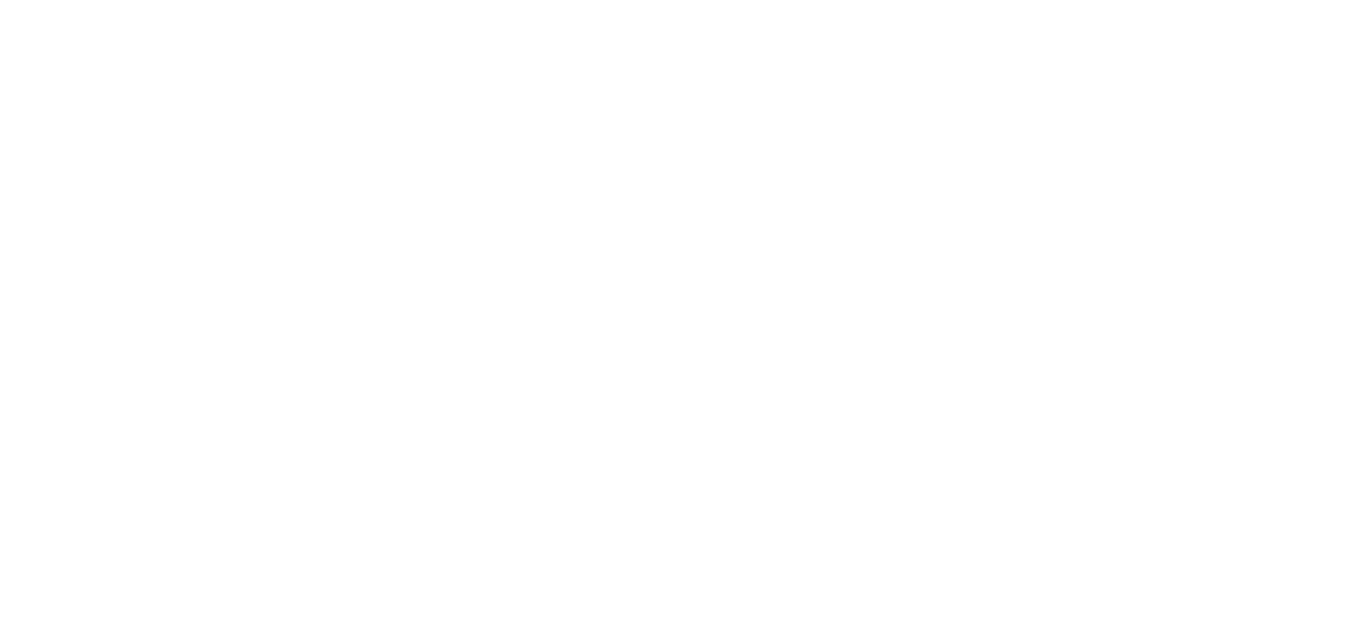 scroll, scrollTop: 0, scrollLeft: 0, axis: both 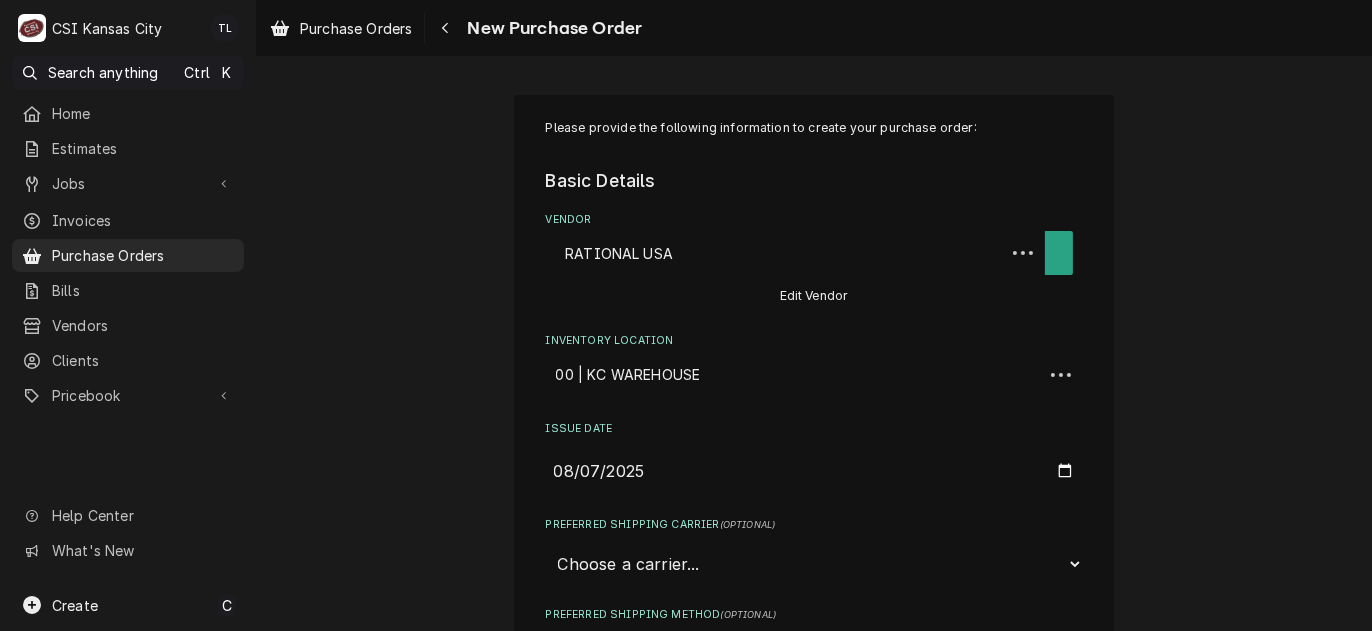 type on "x" 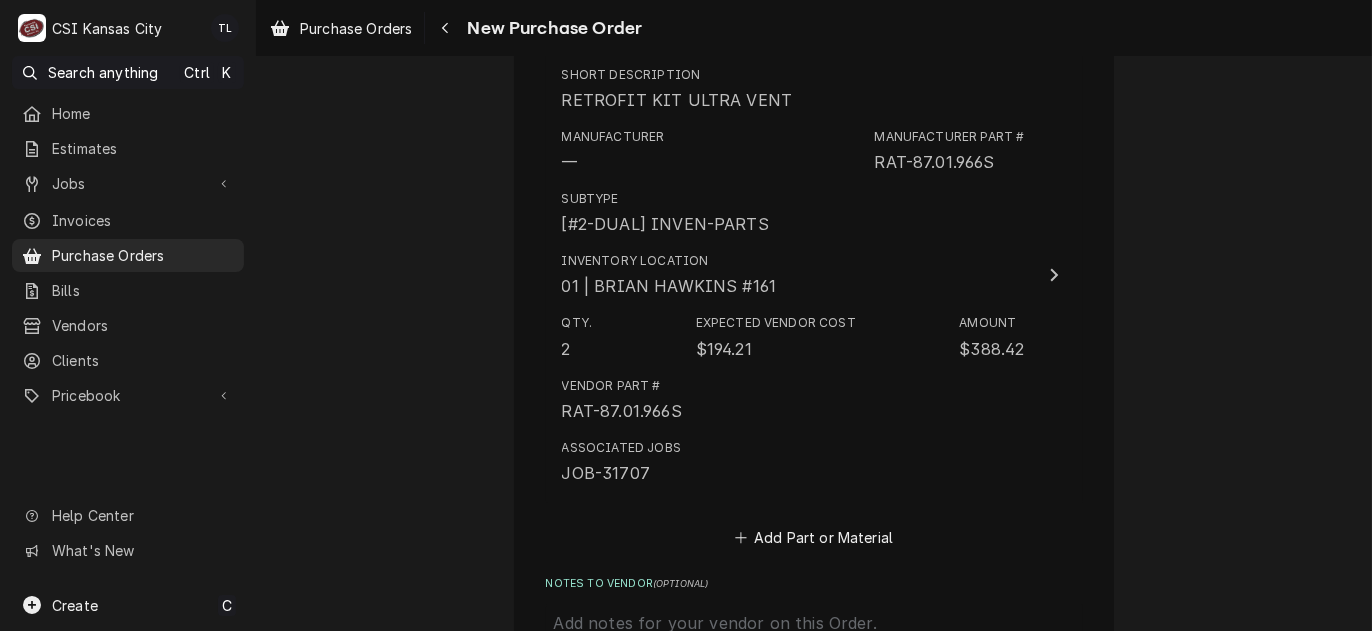 scroll, scrollTop: 900, scrollLeft: 0, axis: vertical 